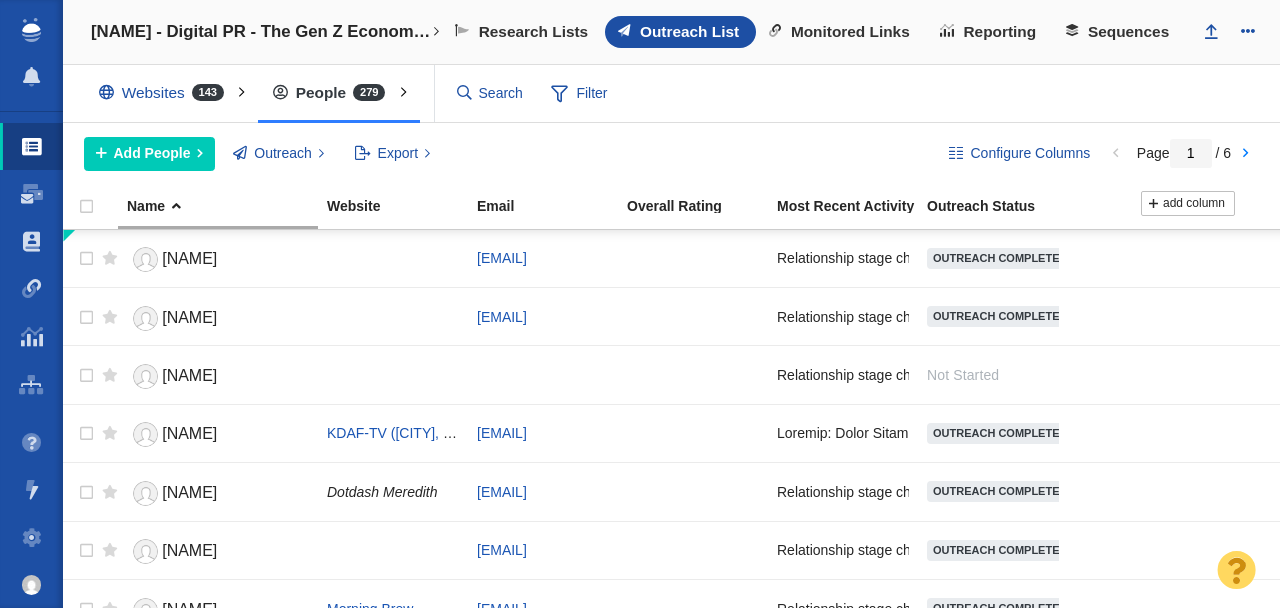 scroll, scrollTop: 0, scrollLeft: 0, axis: both 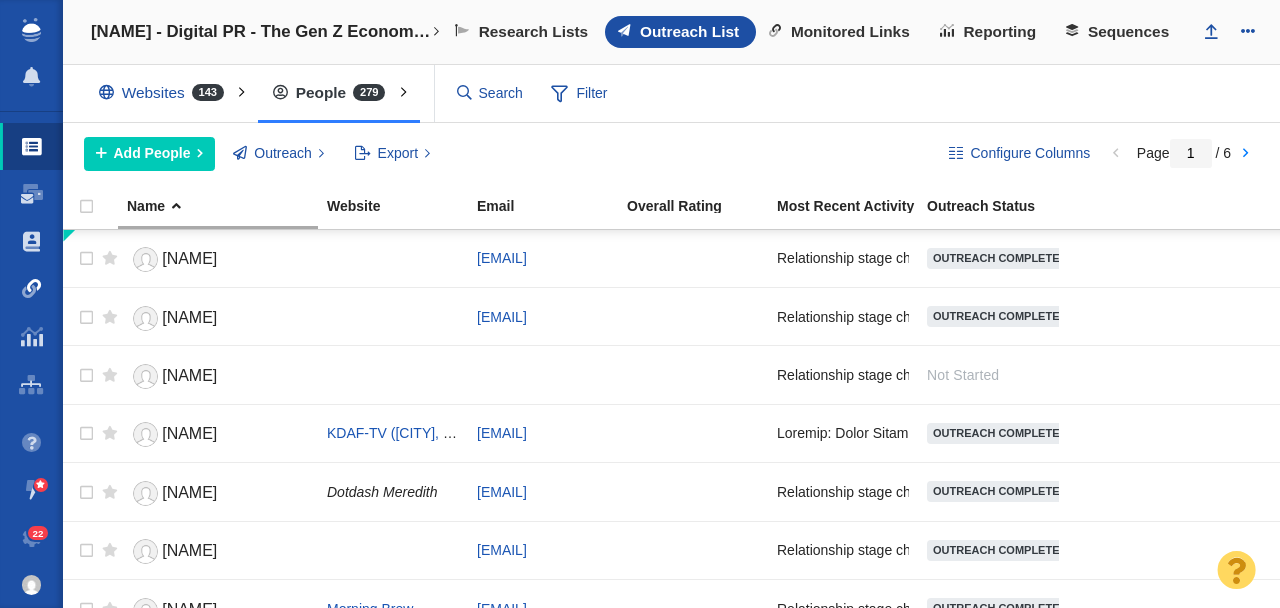 click at bounding box center [32, 289] 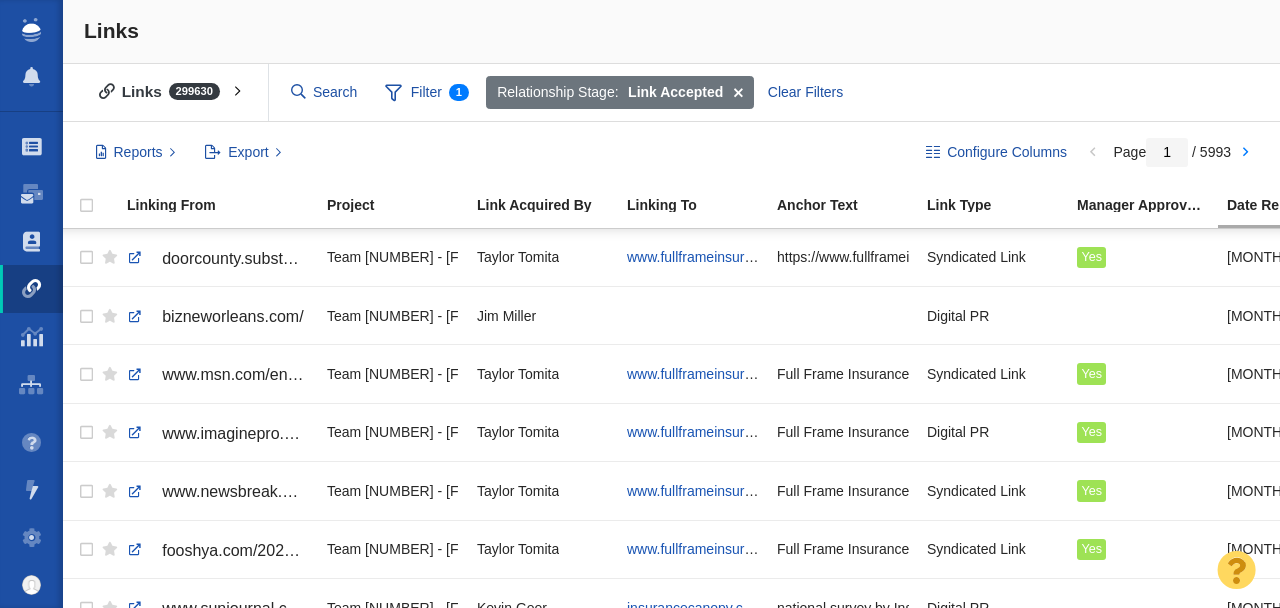 scroll, scrollTop: 0, scrollLeft: 0, axis: both 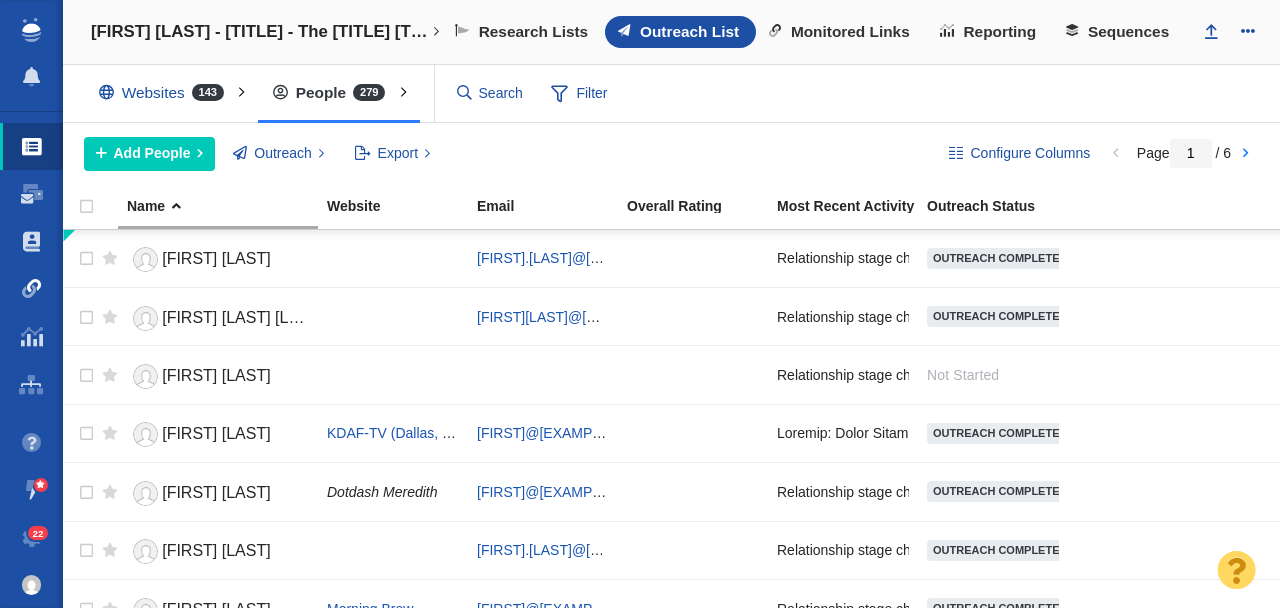 click at bounding box center [32, 289] 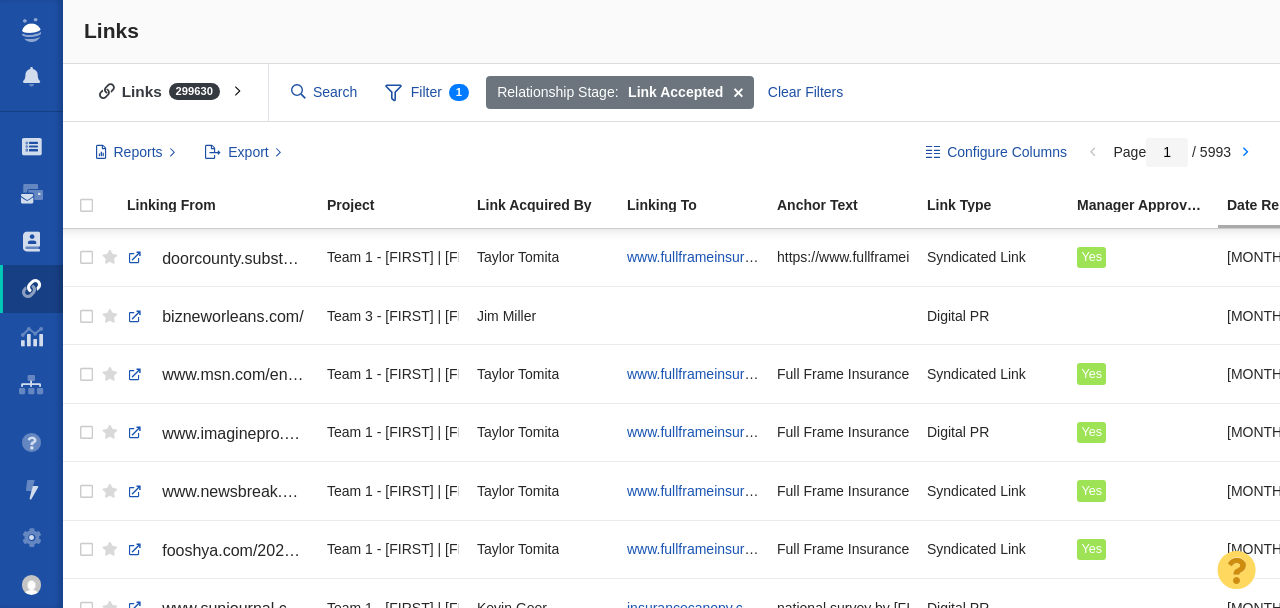 scroll, scrollTop: 0, scrollLeft: 0, axis: both 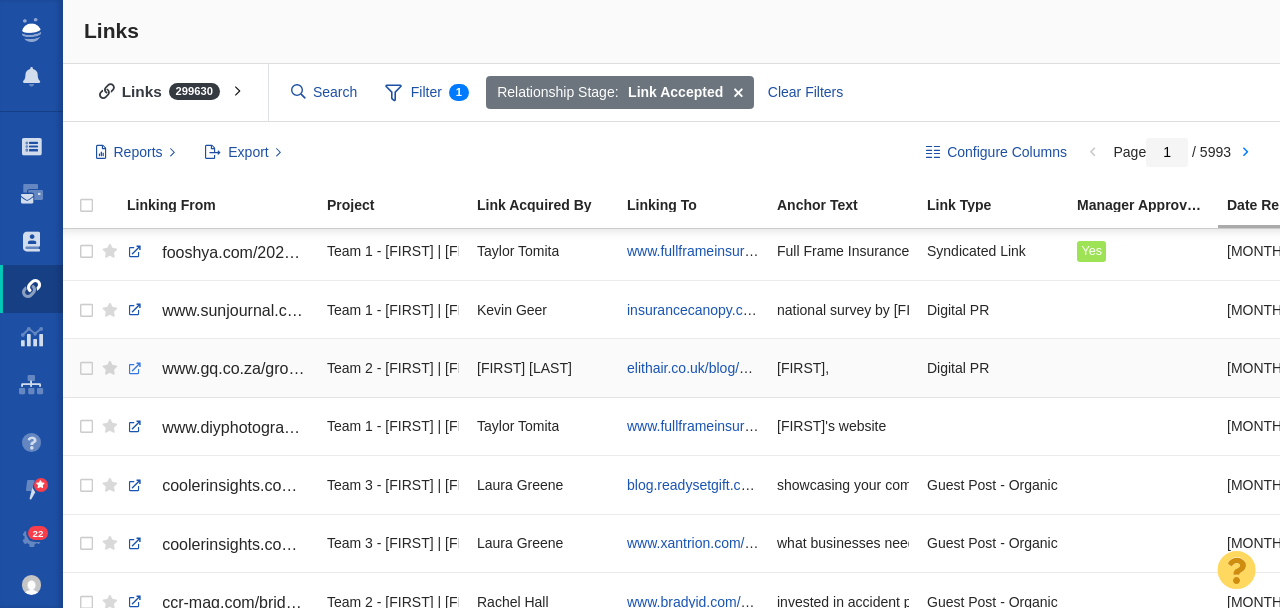 click at bounding box center [135, 369] 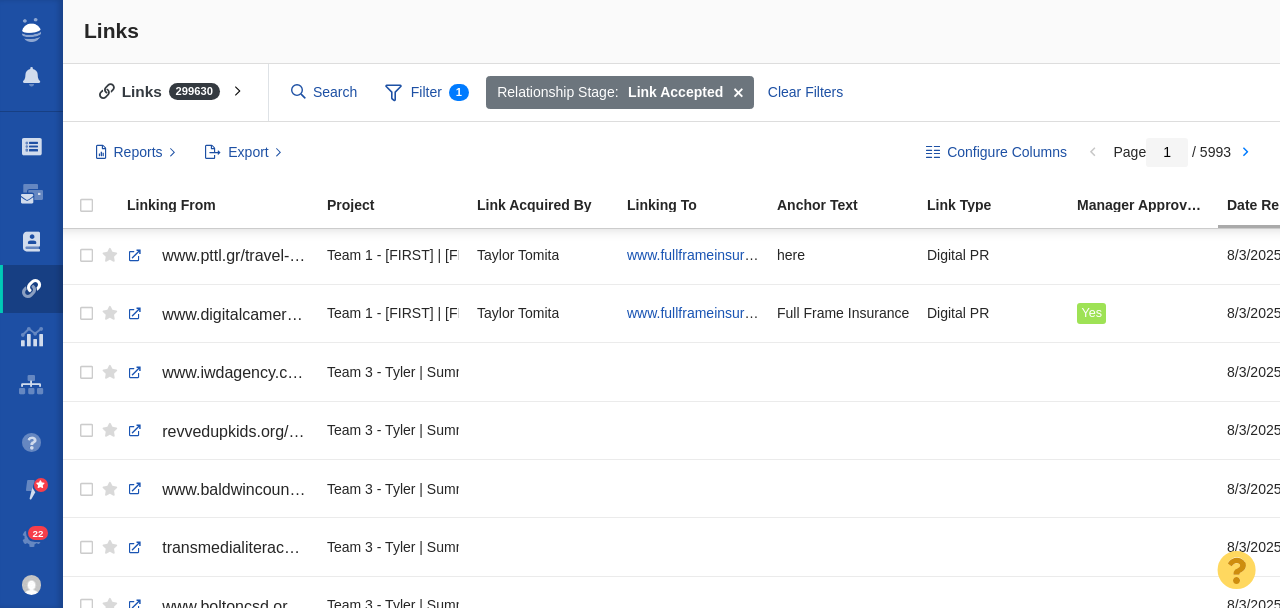 scroll, scrollTop: 1754, scrollLeft: 79, axis: both 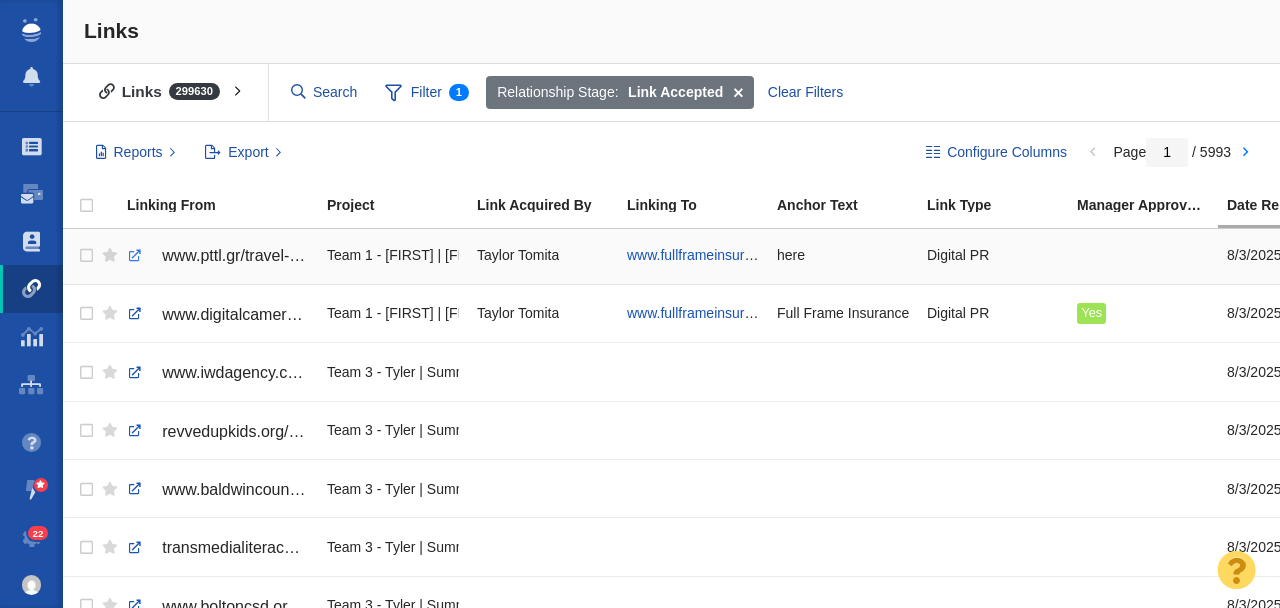 click at bounding box center (135, 256) 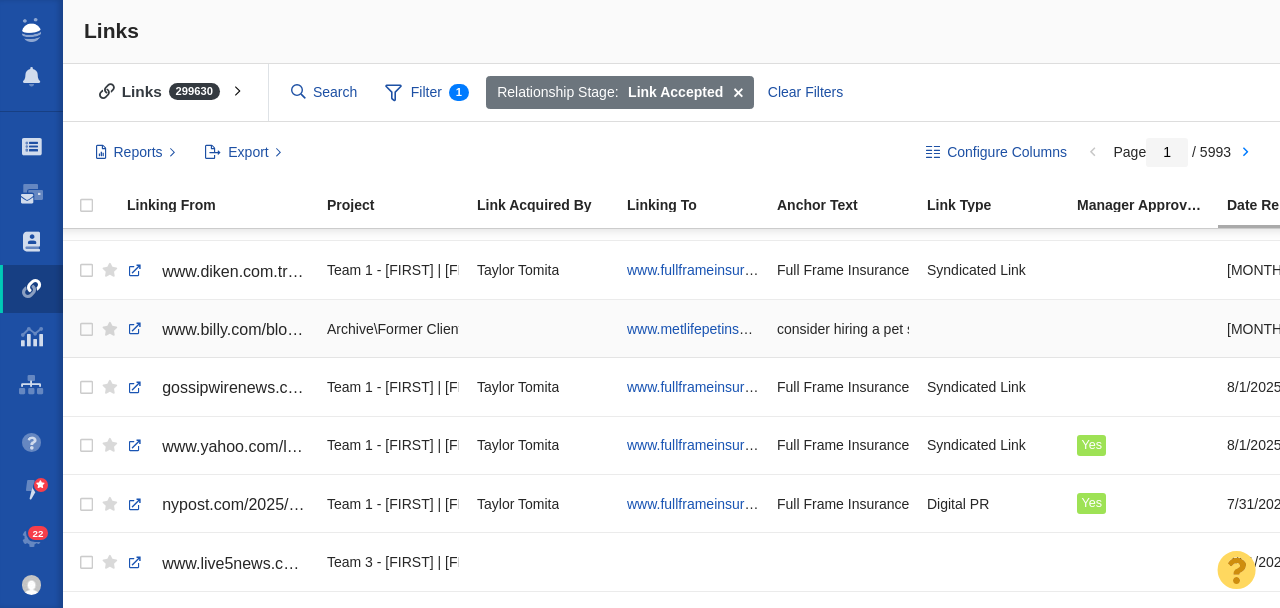 scroll, scrollTop: 2206, scrollLeft: 100, axis: both 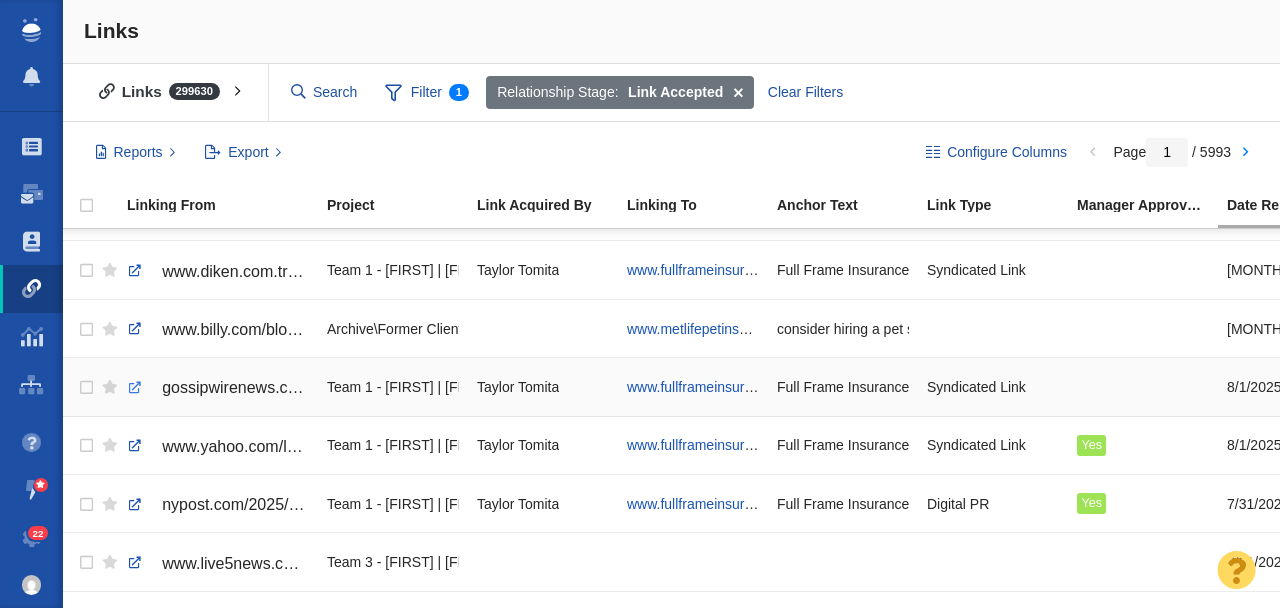 click at bounding box center [135, 388] 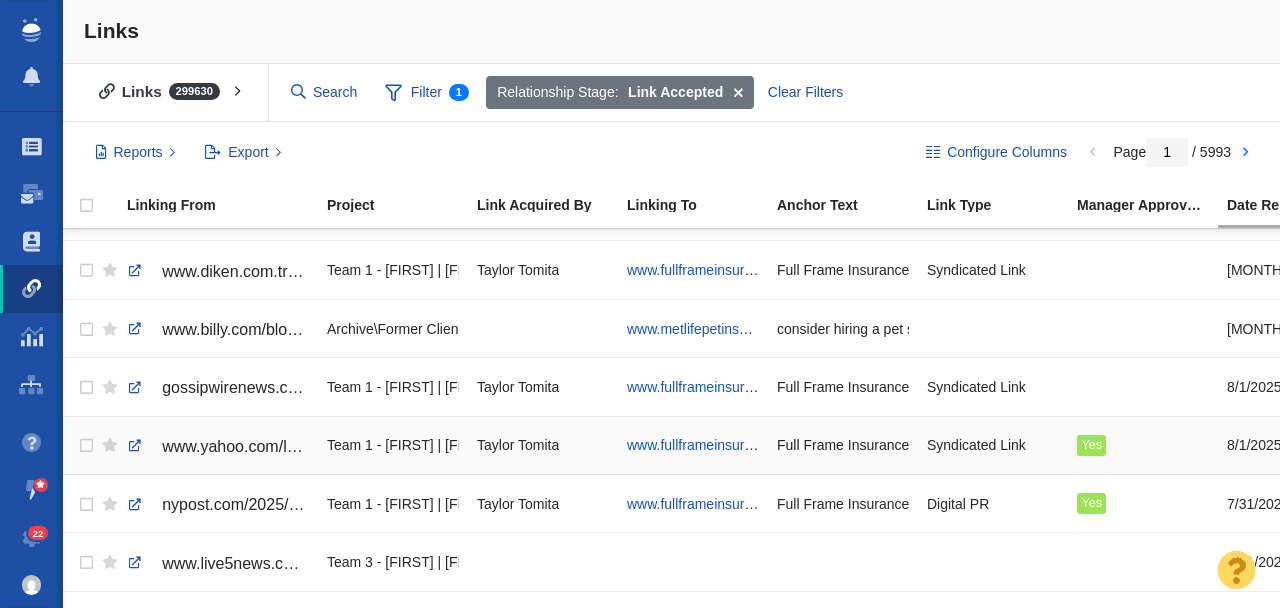 scroll, scrollTop: 2206, scrollLeft: 72, axis: both 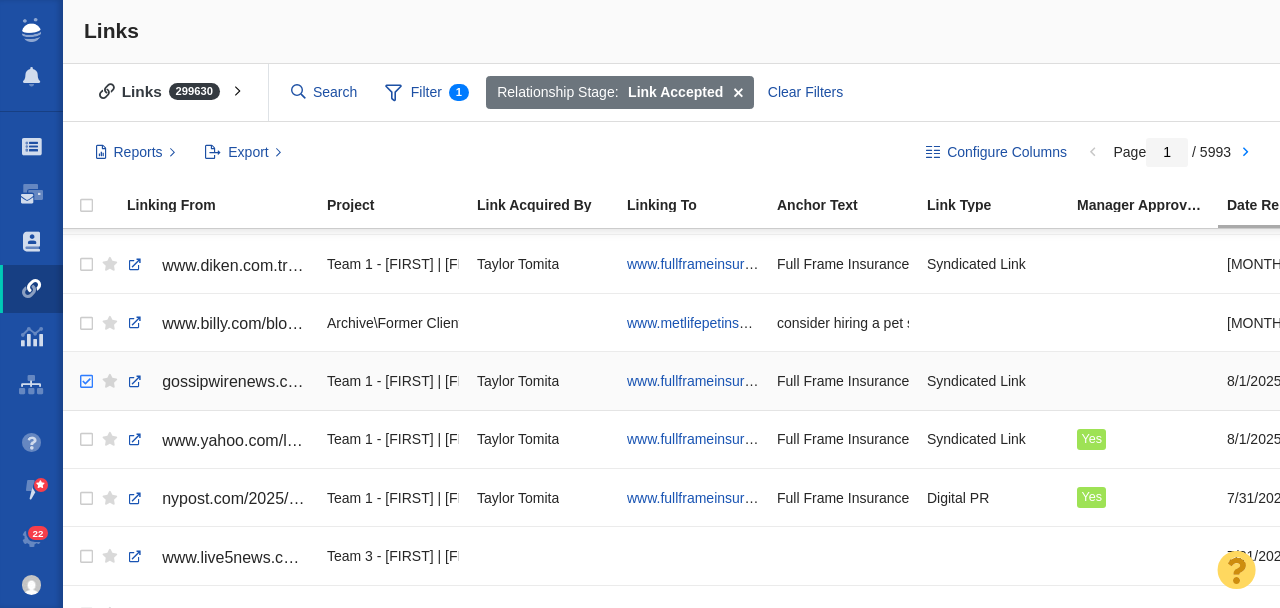checkbox on "true" 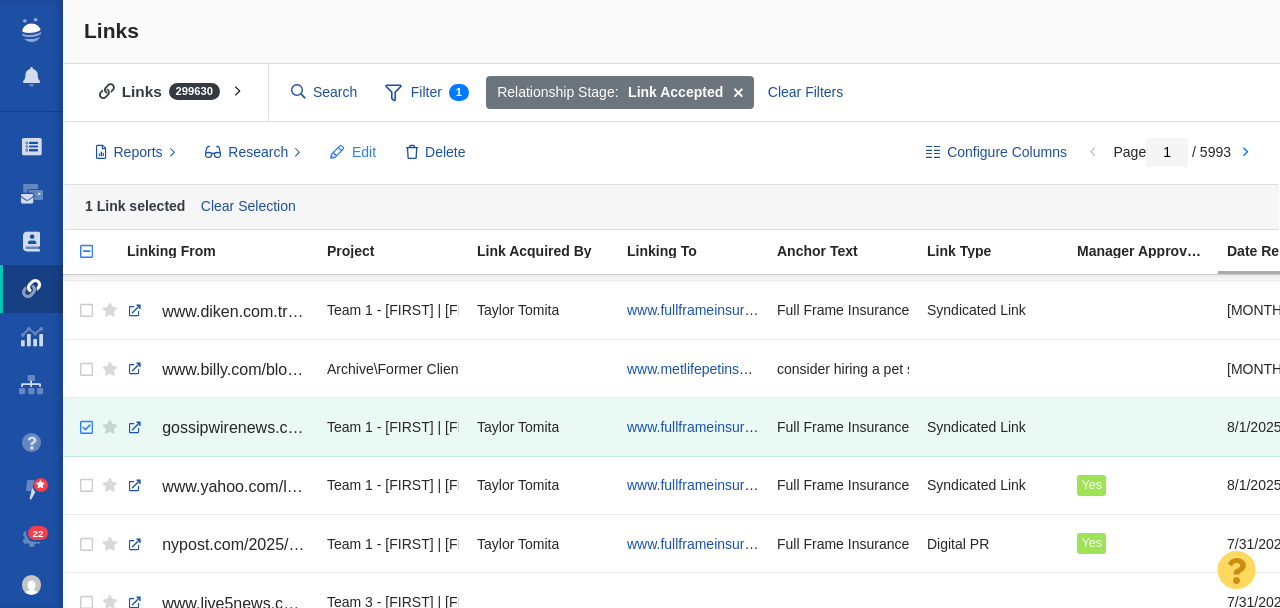click on "Edit" at bounding box center (364, 152) 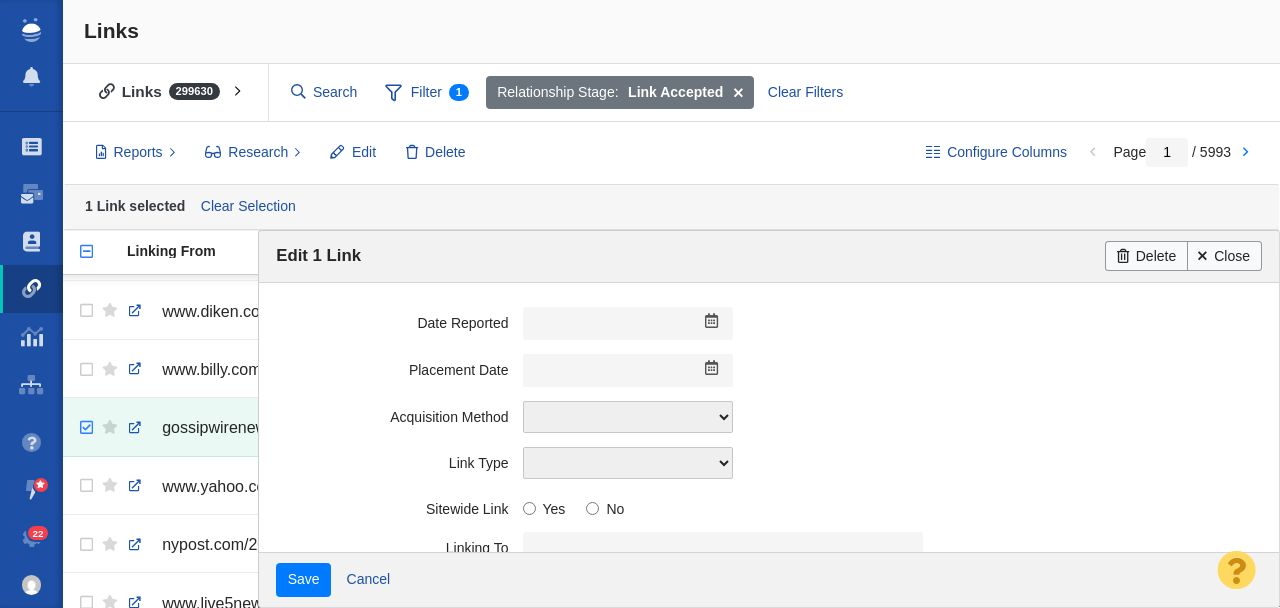 scroll, scrollTop: 554, scrollLeft: 0, axis: vertical 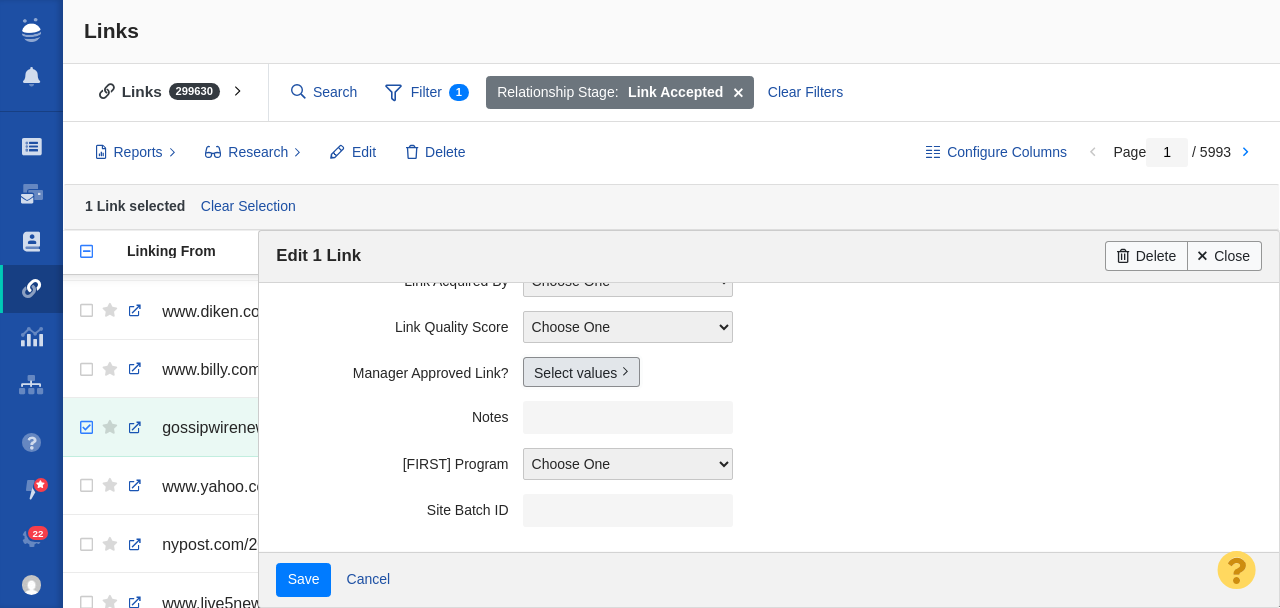 click on "Select values" at bounding box center [581, 372] 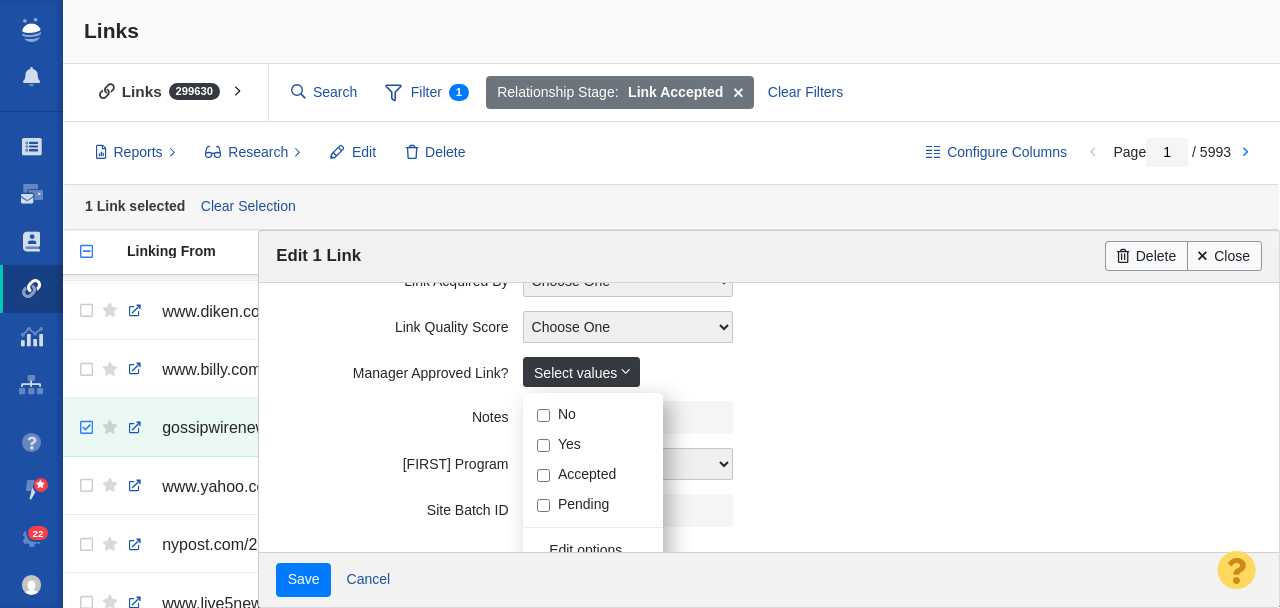 click on "Yes" at bounding box center (543, 445) 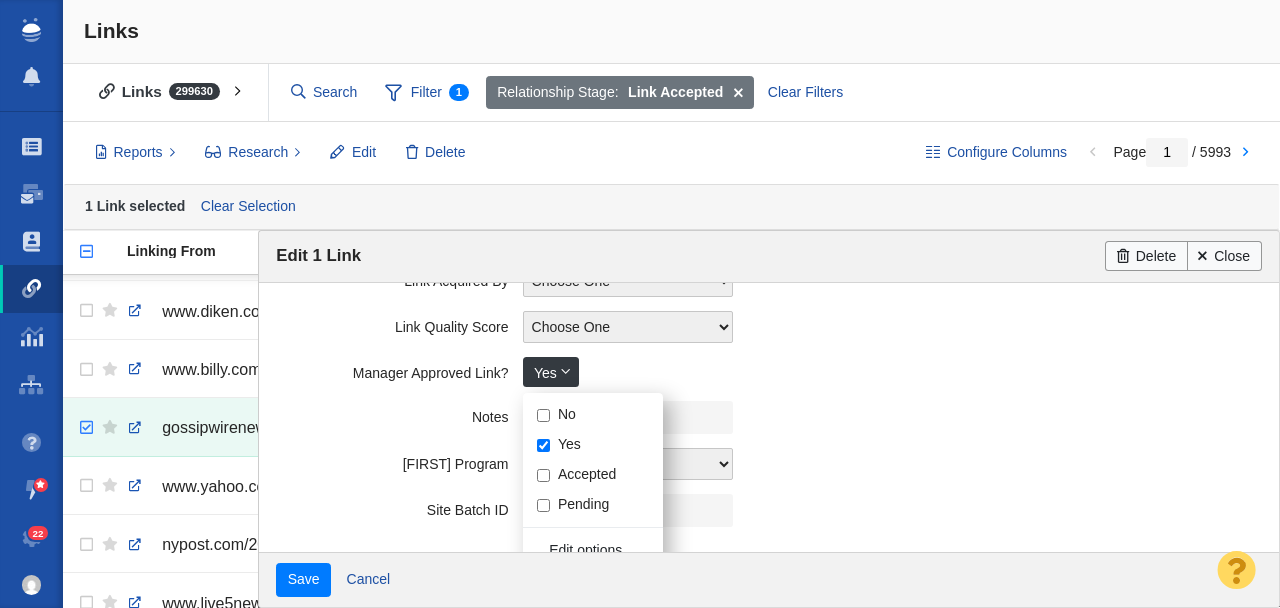 click on "Notes" at bounding box center [399, 413] 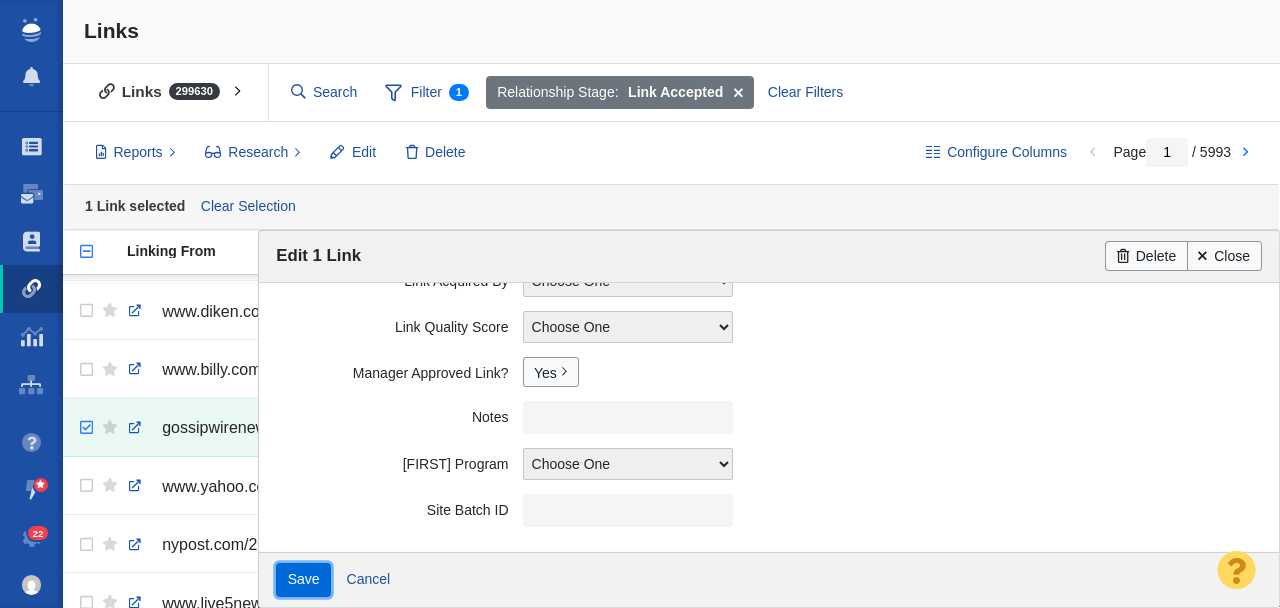 click on "Save" at bounding box center [303, 580] 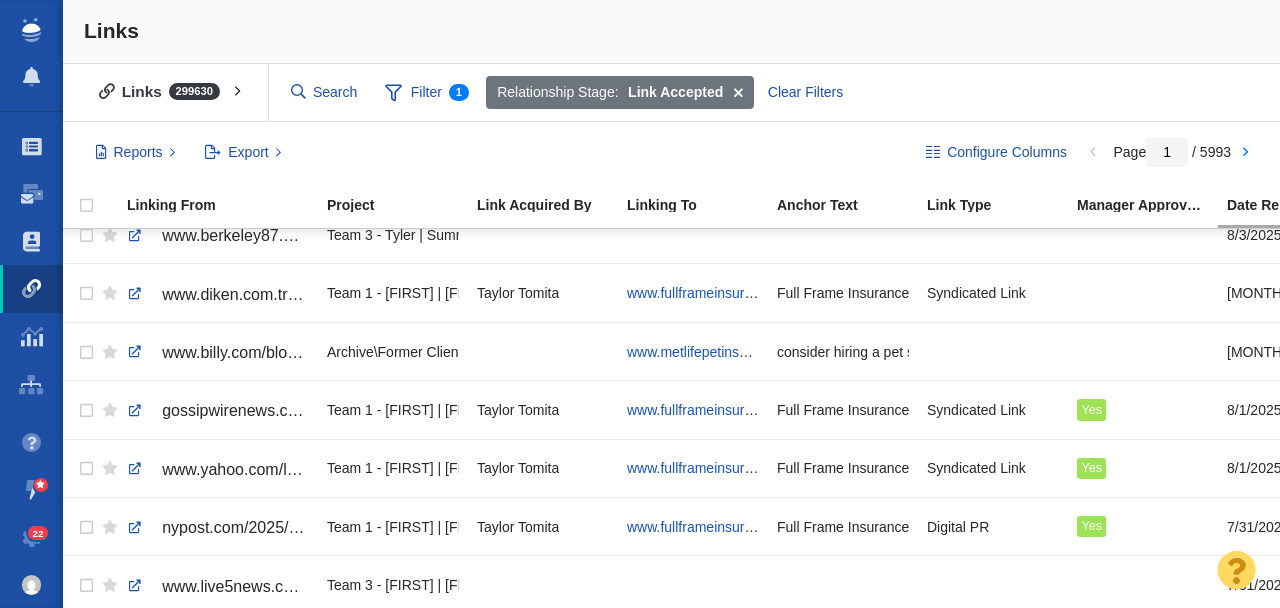 scroll, scrollTop: 2198, scrollLeft: 0, axis: vertical 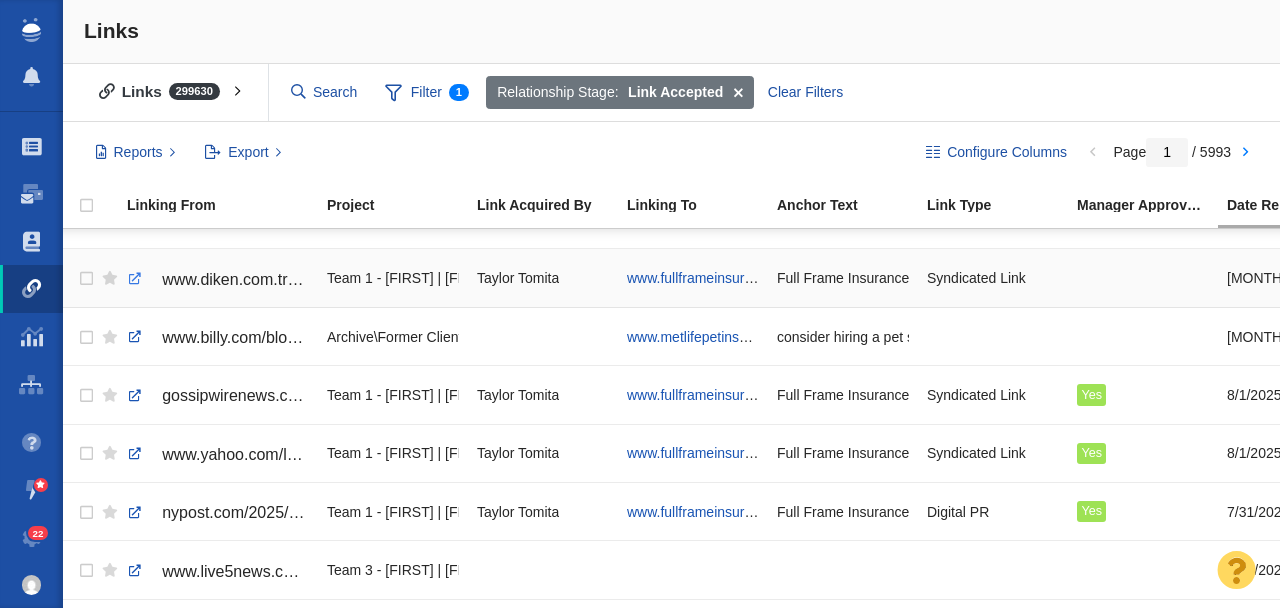 click at bounding box center [135, 279] 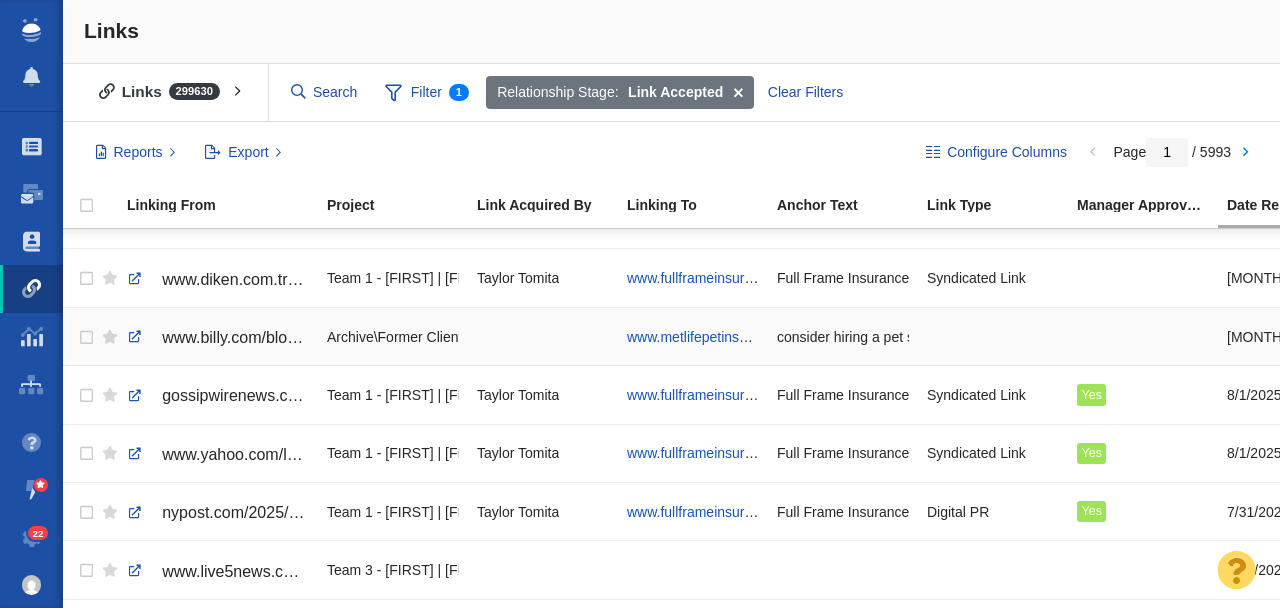scroll, scrollTop: 2198, scrollLeft: 111, axis: both 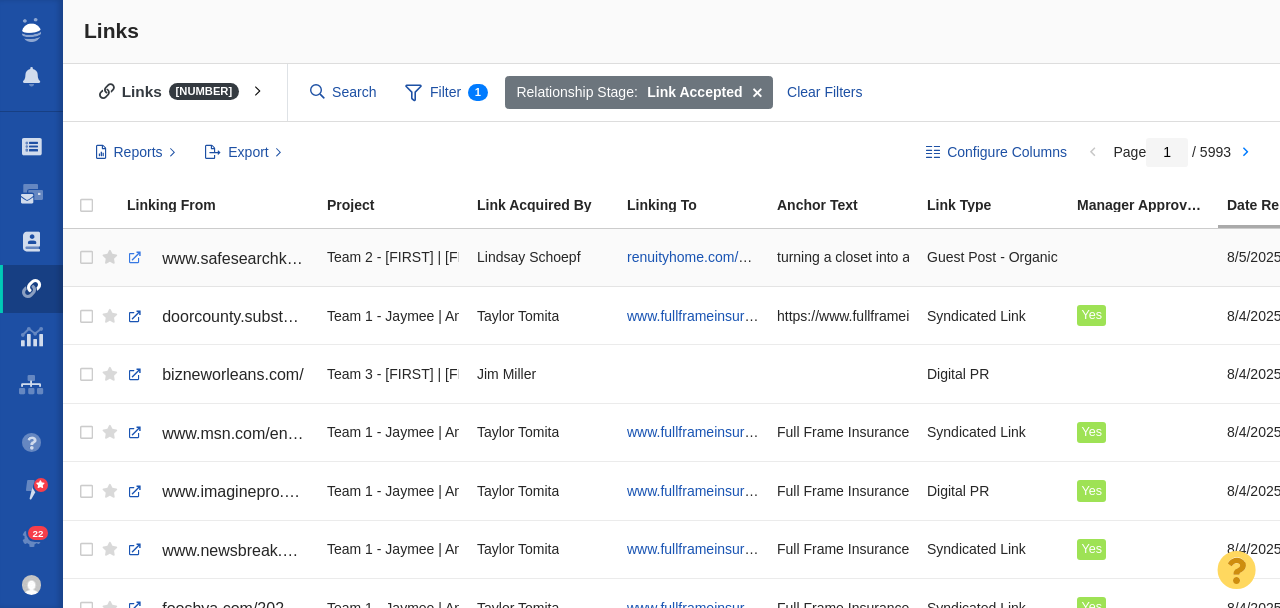 click at bounding box center (135, 258) 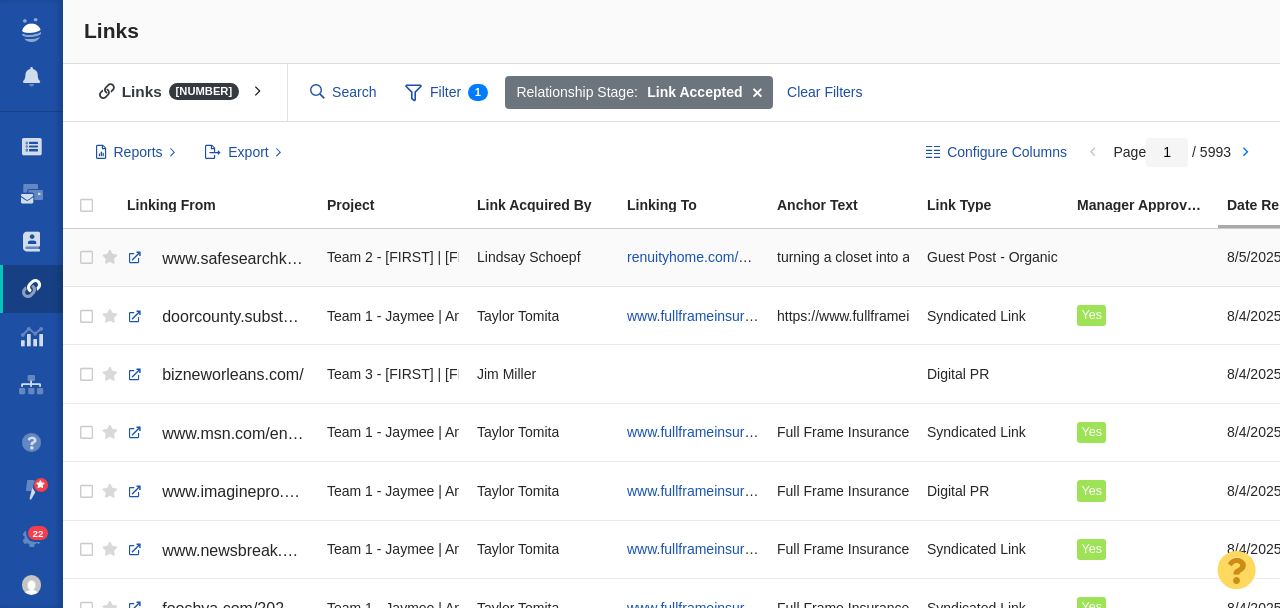 scroll, scrollTop: 0, scrollLeft: 80, axis: horizontal 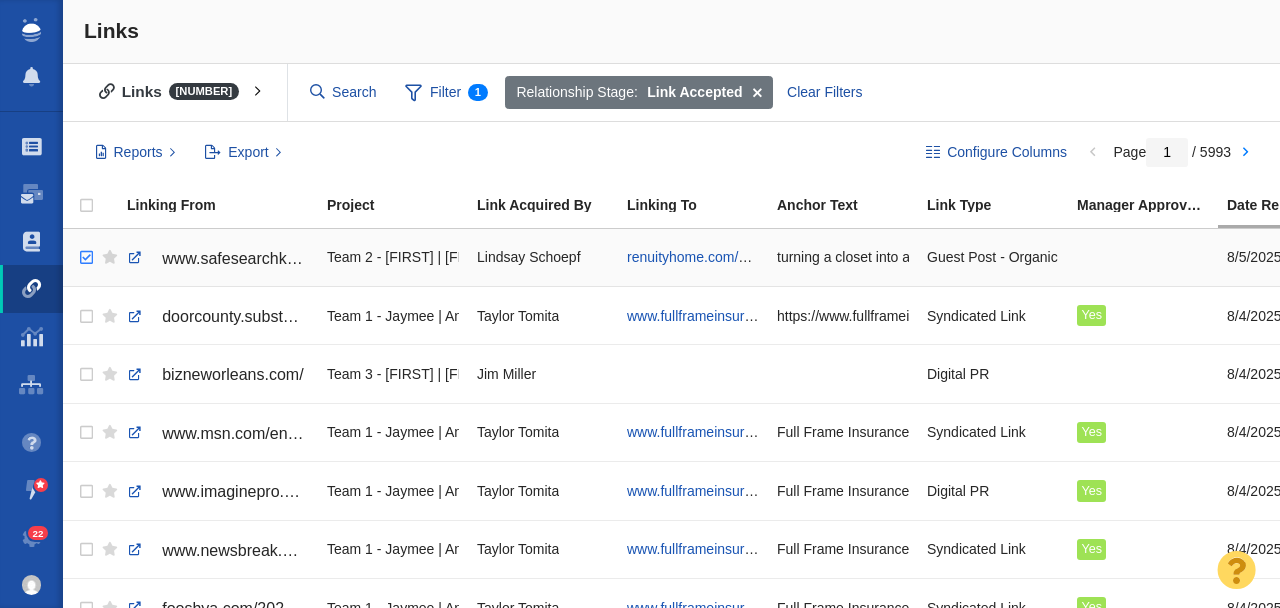 checkbox on "true" 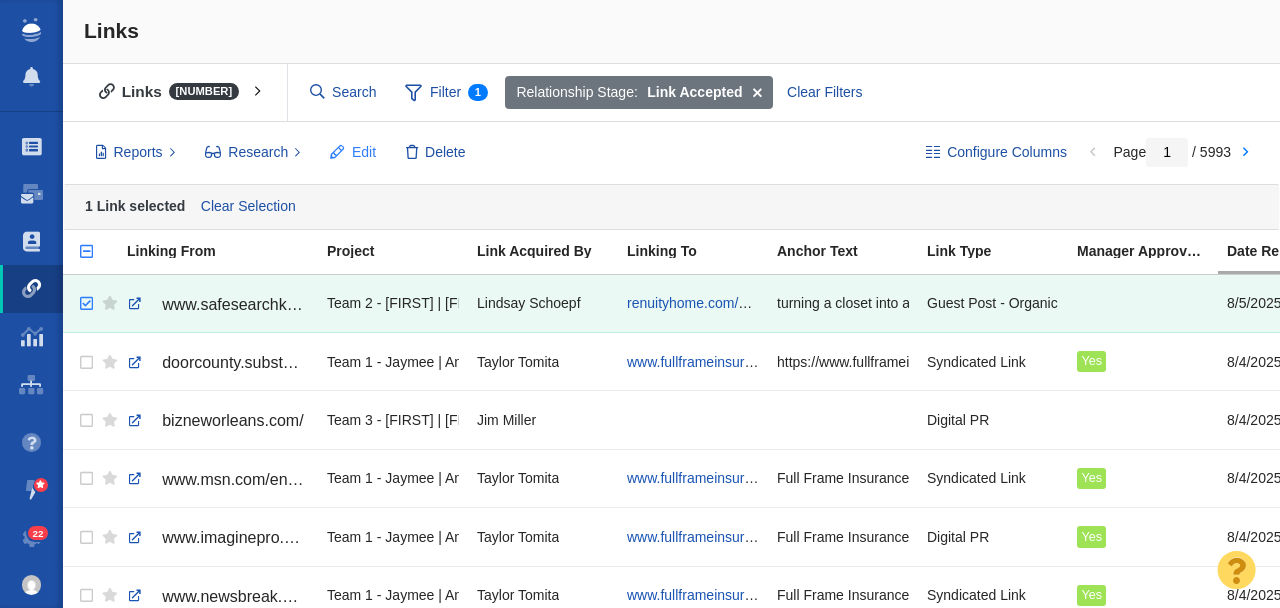 click on "Edit" at bounding box center (364, 152) 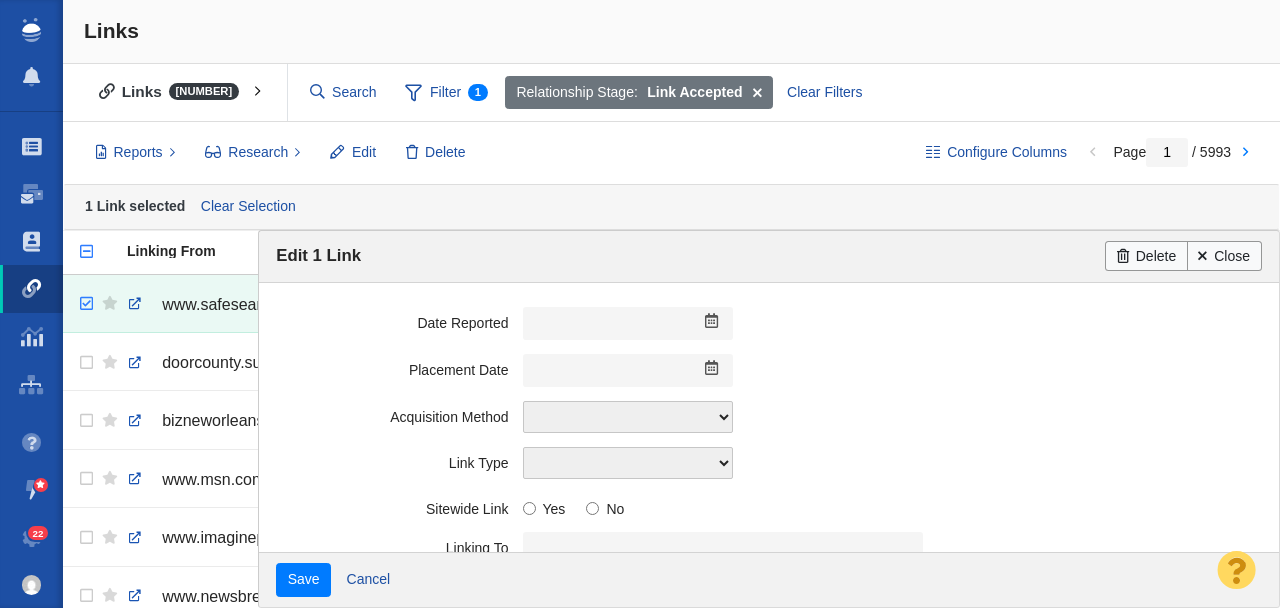 scroll, scrollTop: 554, scrollLeft: 0, axis: vertical 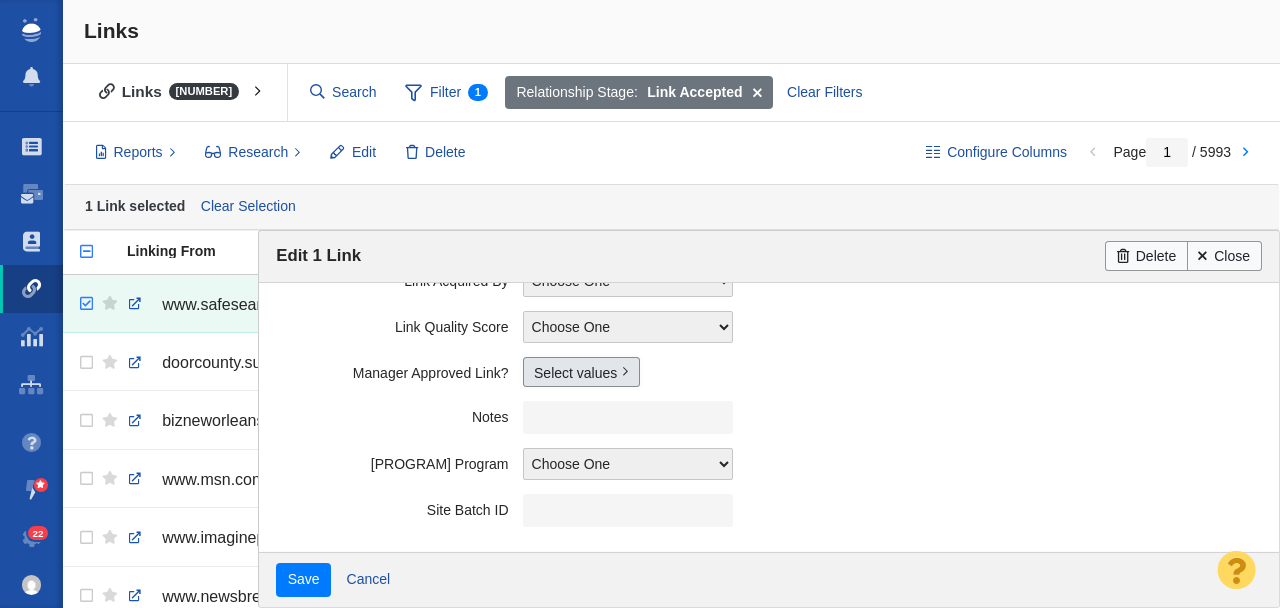 click on "Select values" at bounding box center (581, 372) 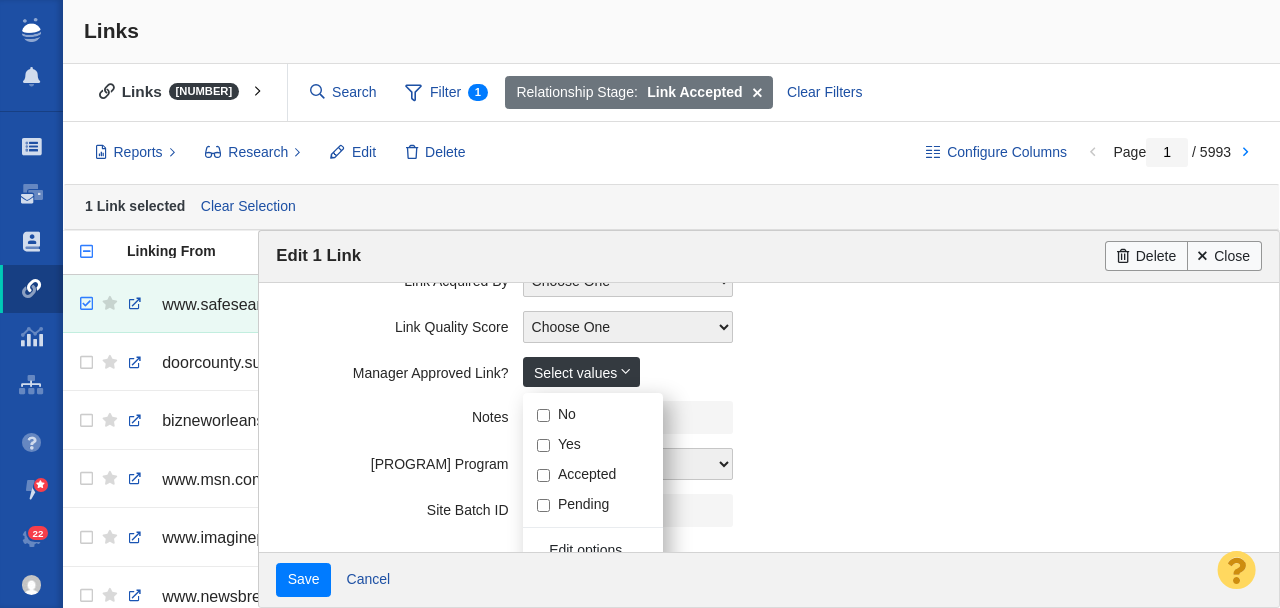 click on "Yes" at bounding box center (543, 445) 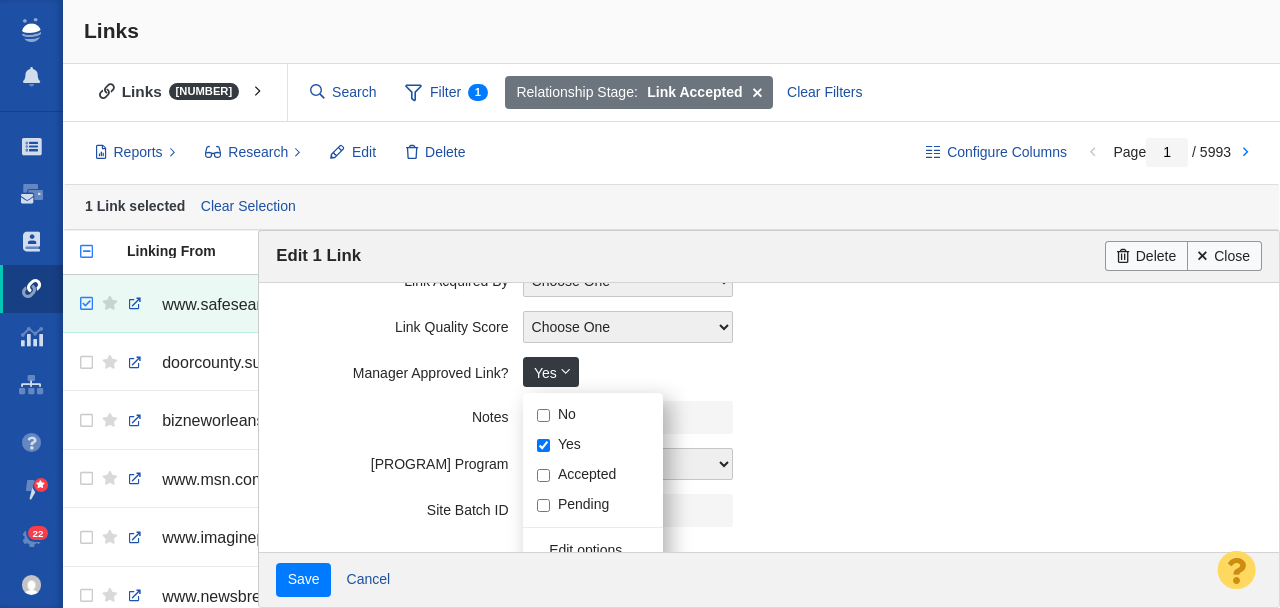 click on "Notes" at bounding box center [768, 417] 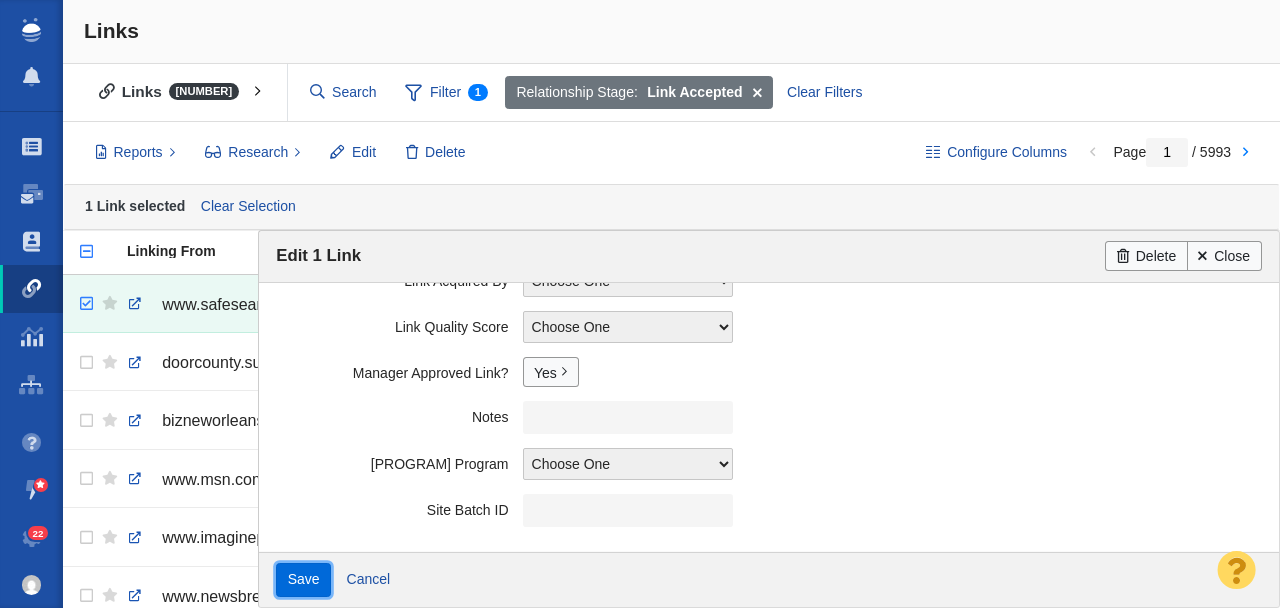 click on "Save" at bounding box center [303, 580] 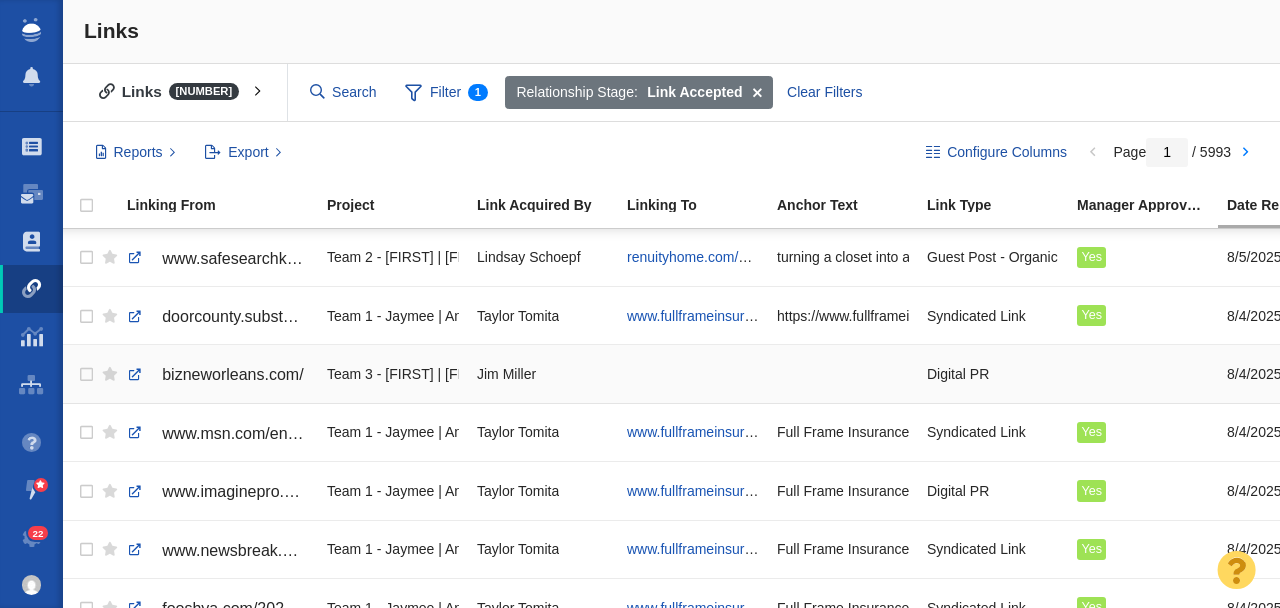 scroll, scrollTop: 0, scrollLeft: 191, axis: horizontal 